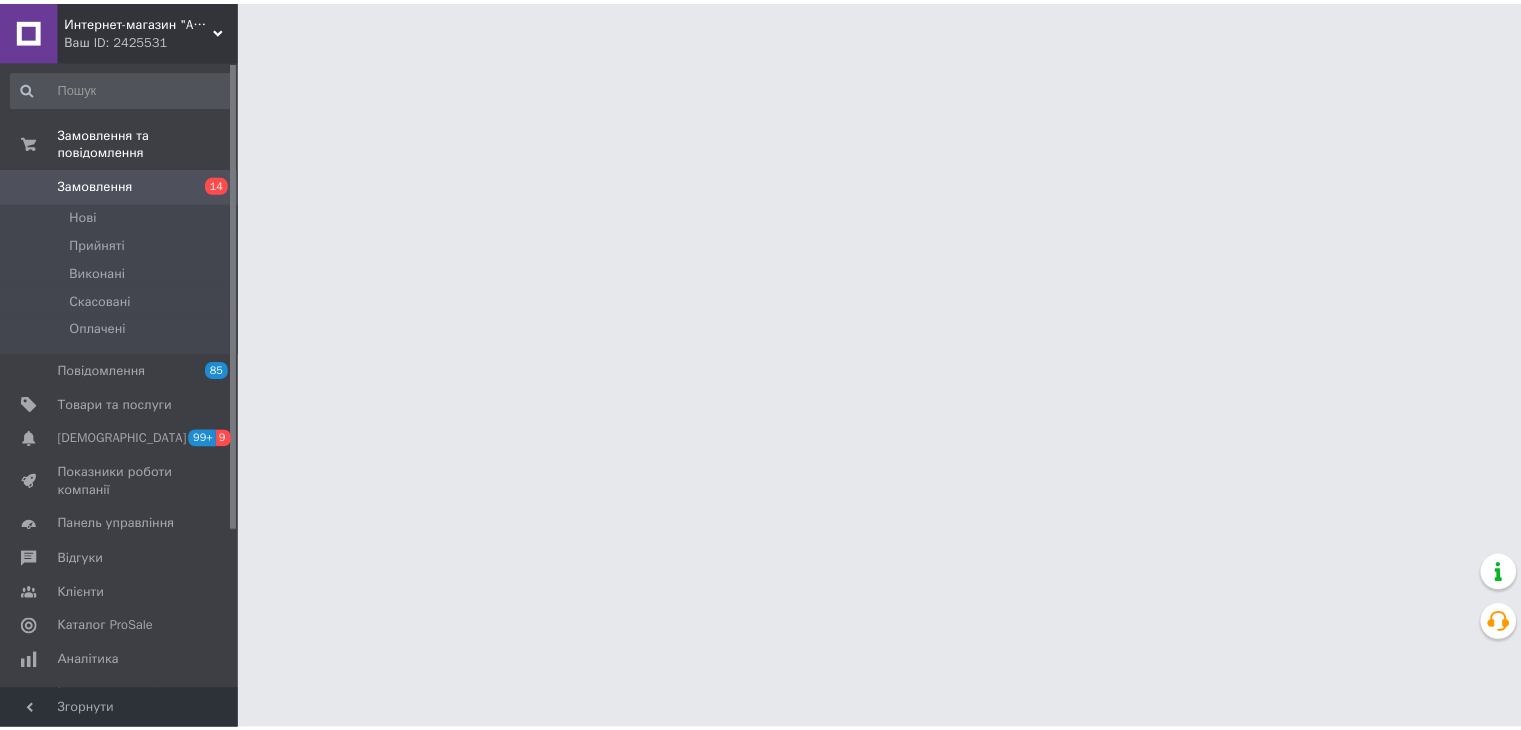 scroll, scrollTop: 0, scrollLeft: 0, axis: both 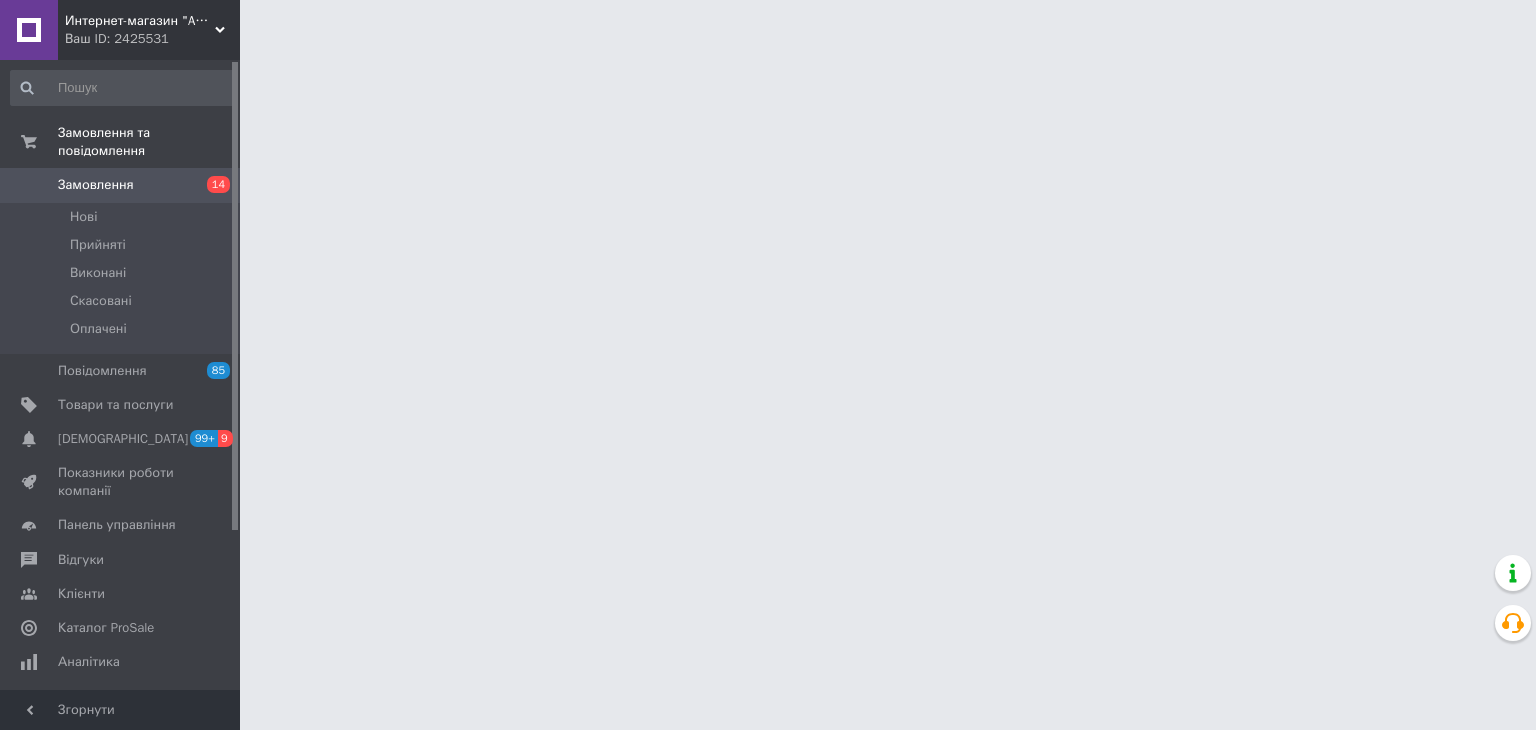click on "Нові" at bounding box center (123, 217) 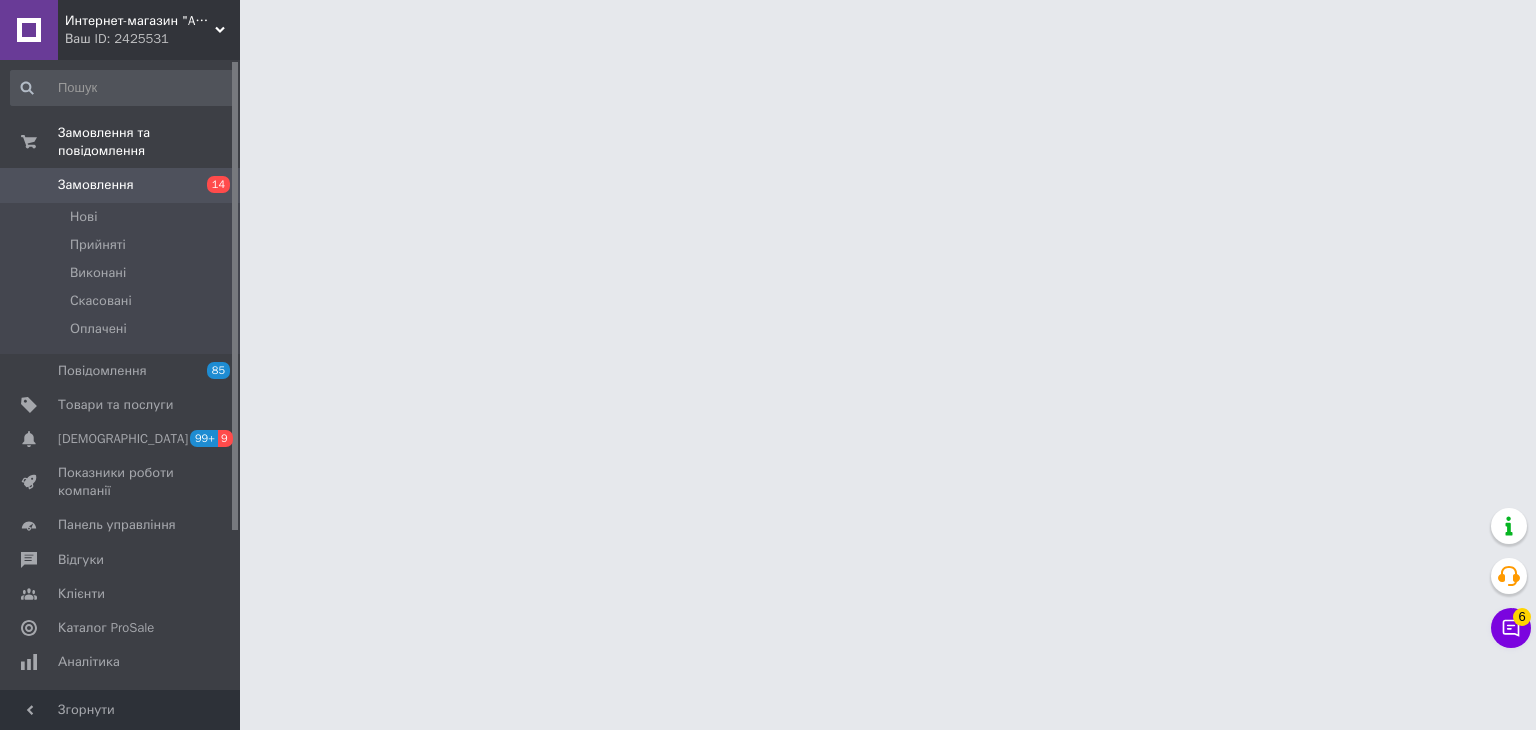 click on "Нові" at bounding box center (123, 217) 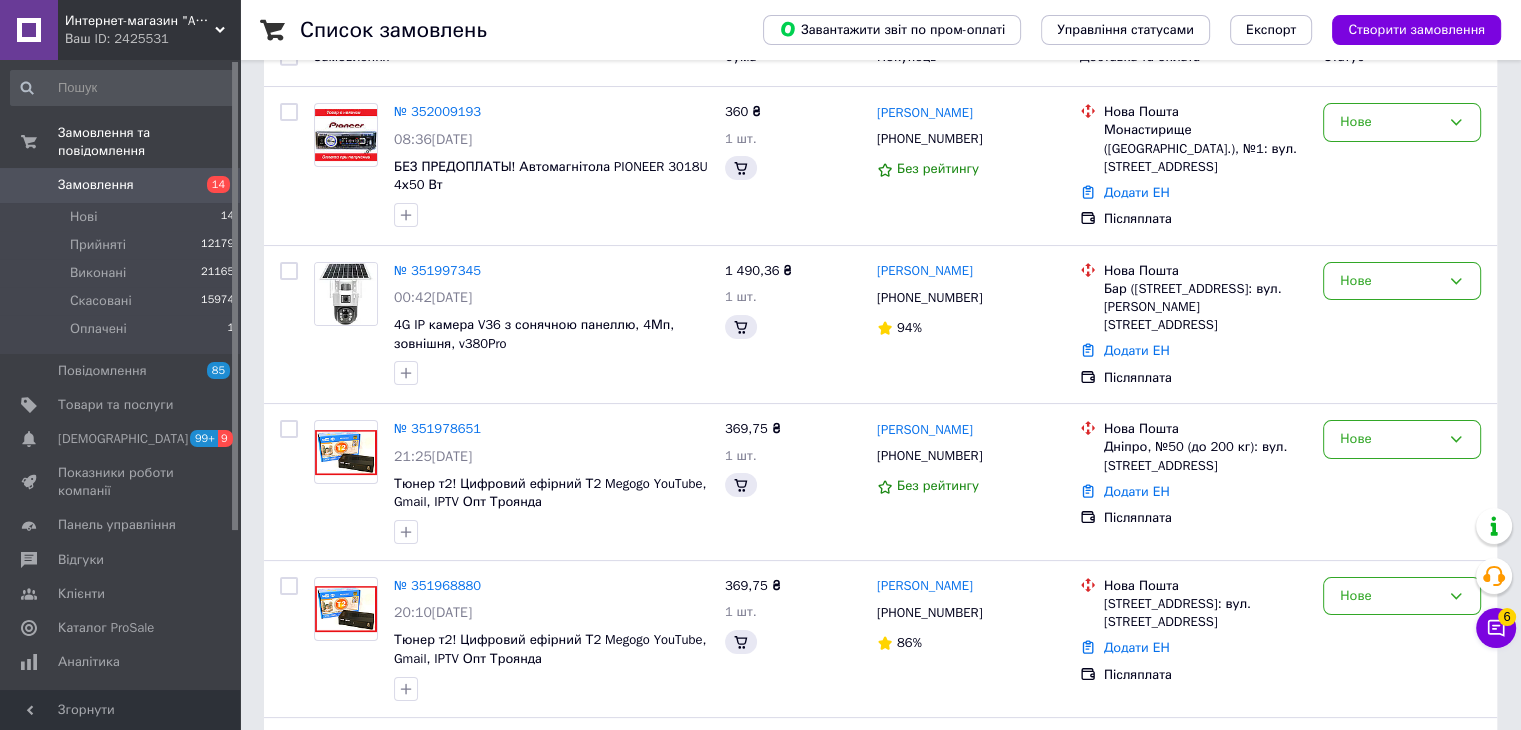 scroll, scrollTop: 0, scrollLeft: 0, axis: both 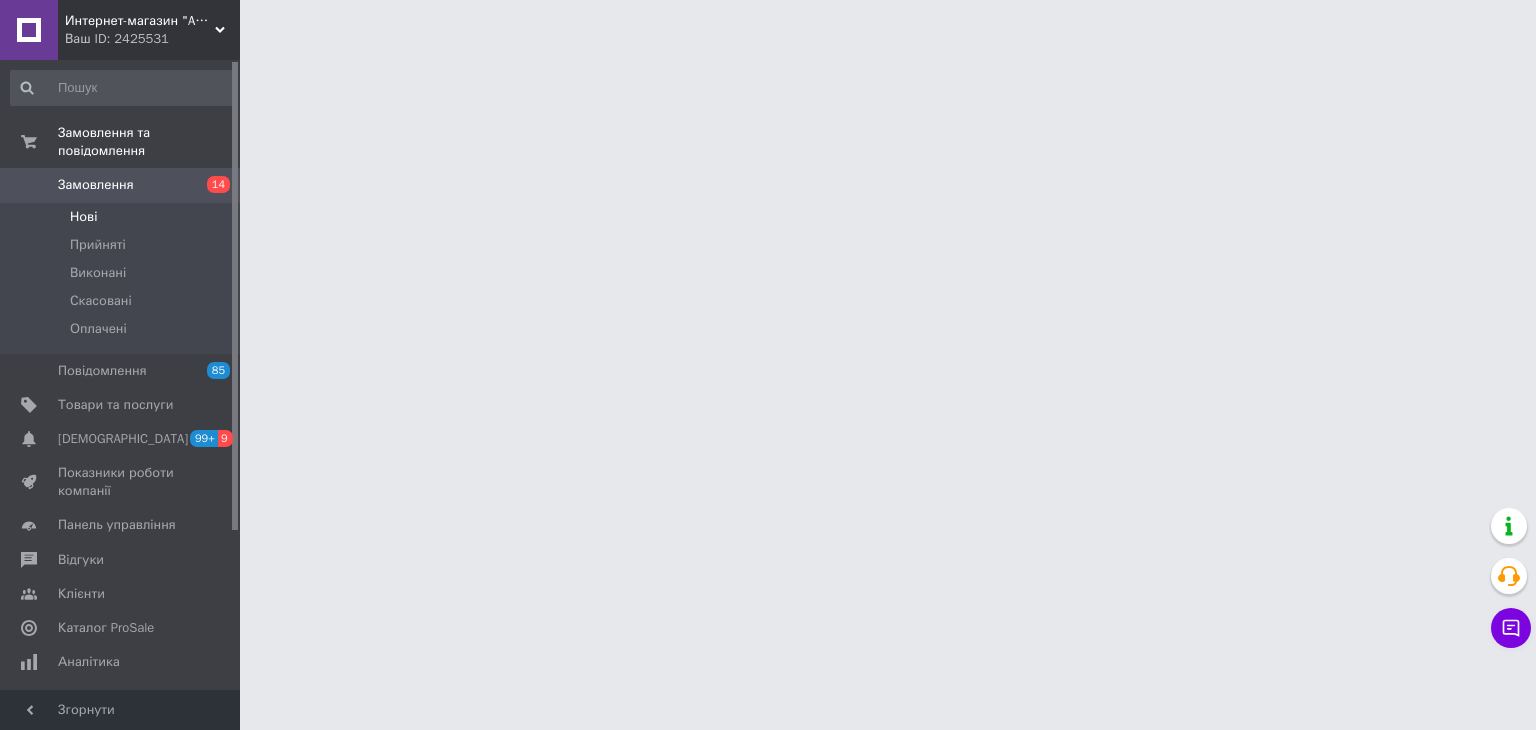 click on "Нові" at bounding box center [123, 217] 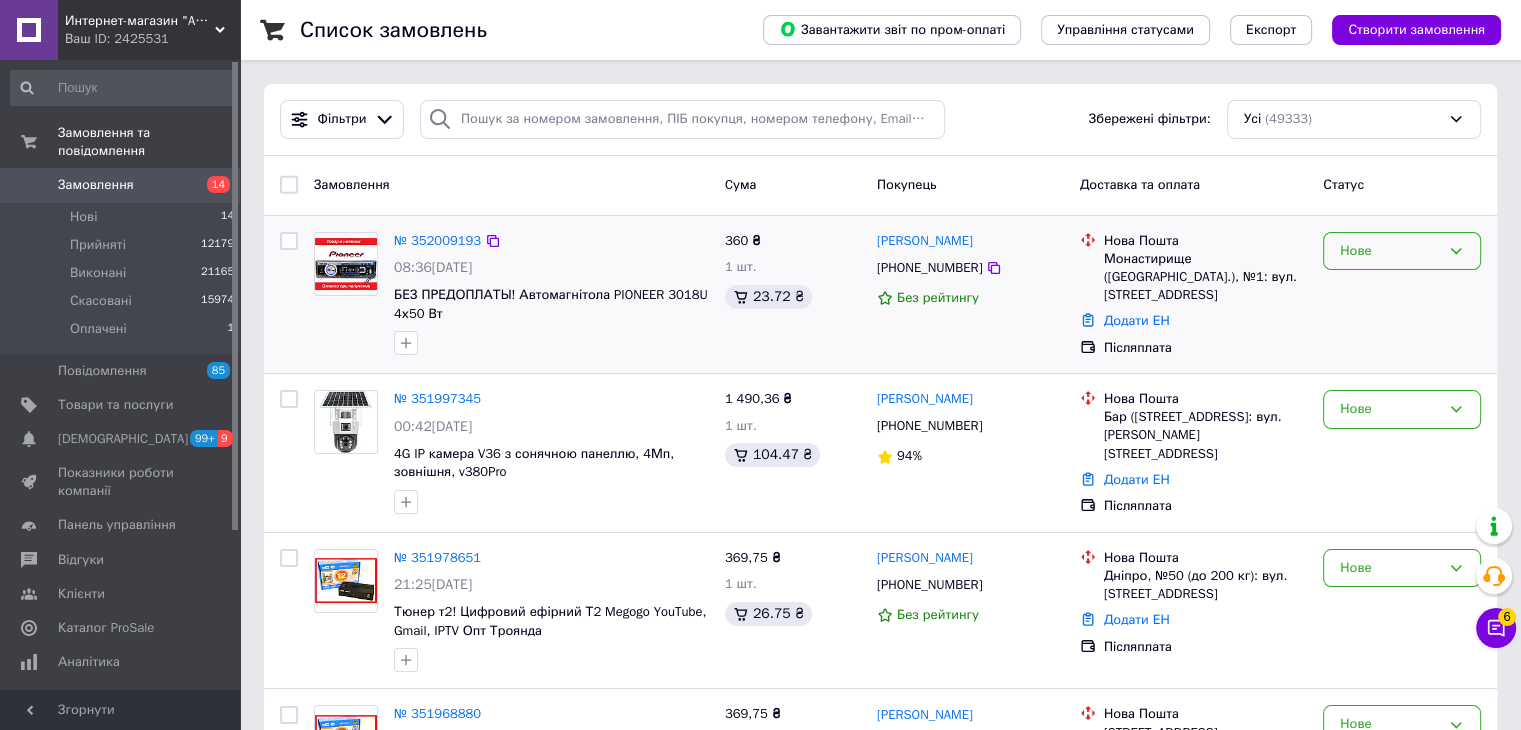 click on "Нове" at bounding box center [1390, 251] 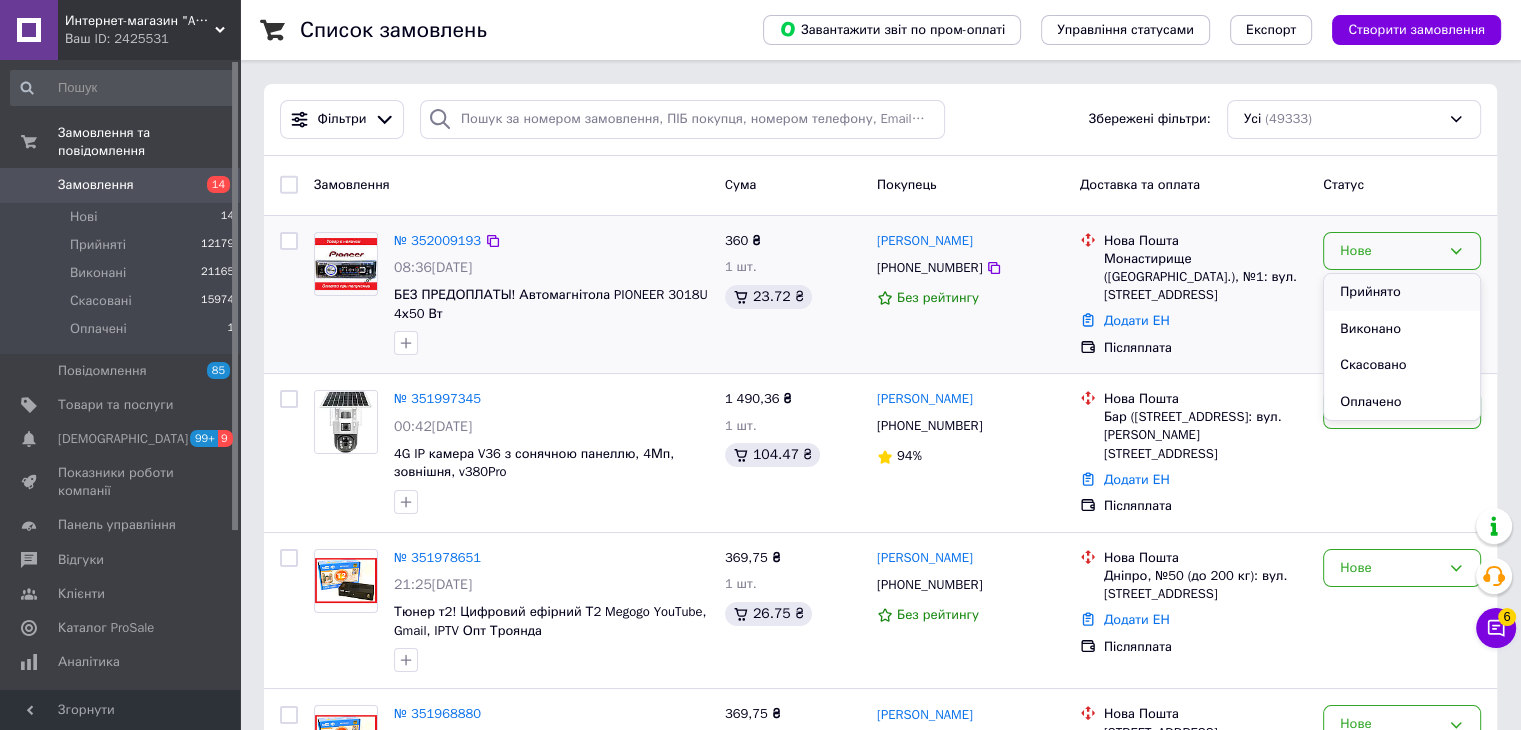 click on "Прийнято" at bounding box center [1402, 292] 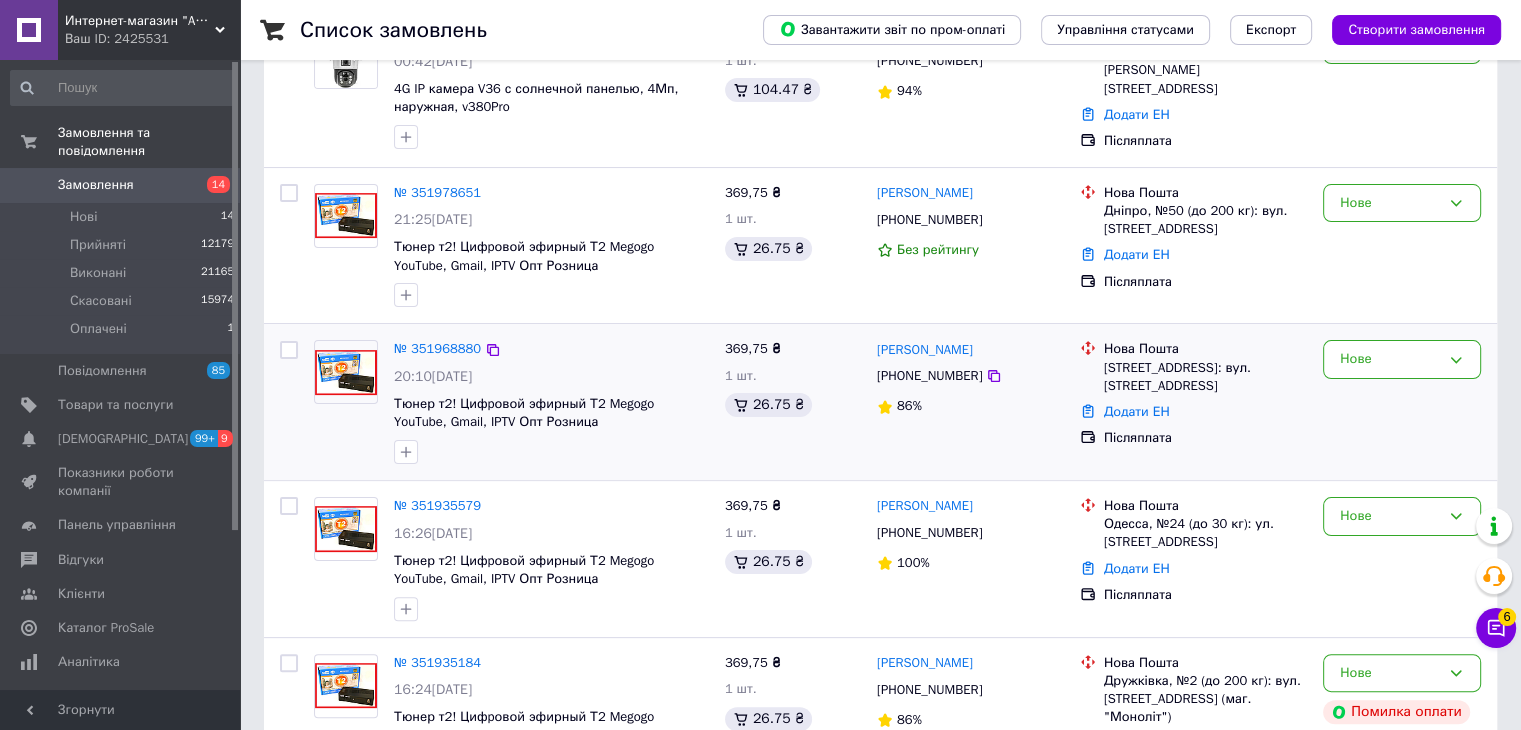 scroll, scrollTop: 400, scrollLeft: 0, axis: vertical 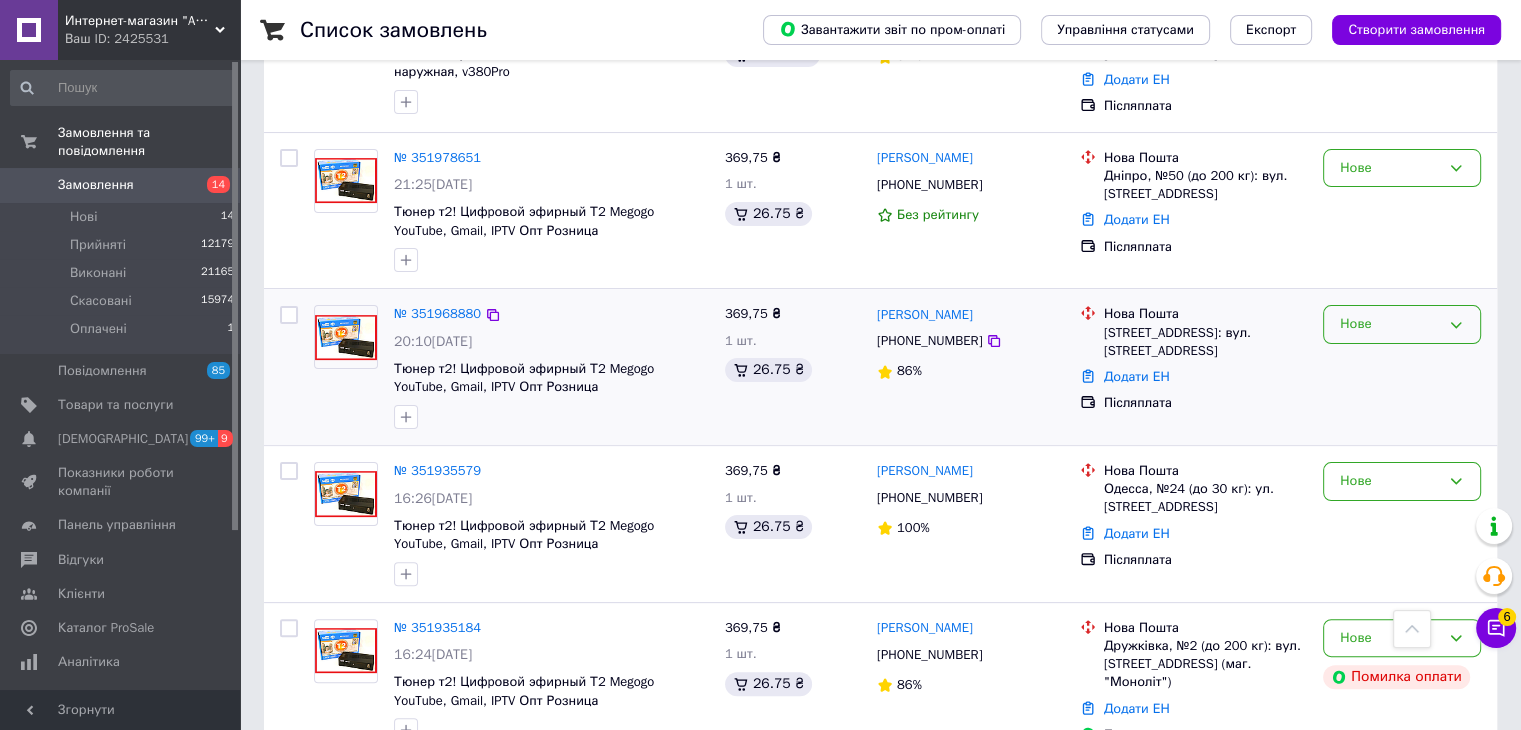 click on "Нове" at bounding box center (1390, 324) 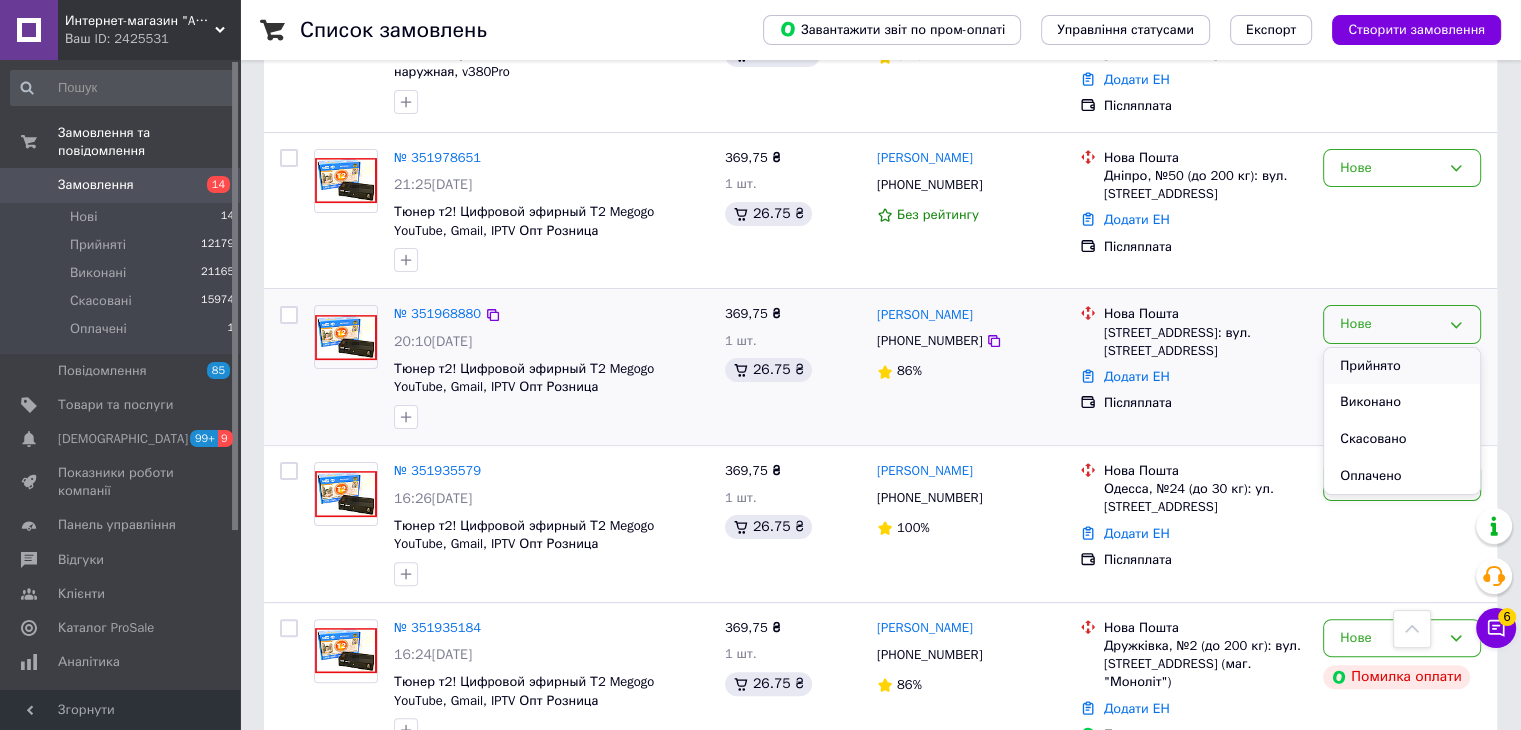 click on "Прийнято" at bounding box center (1402, 366) 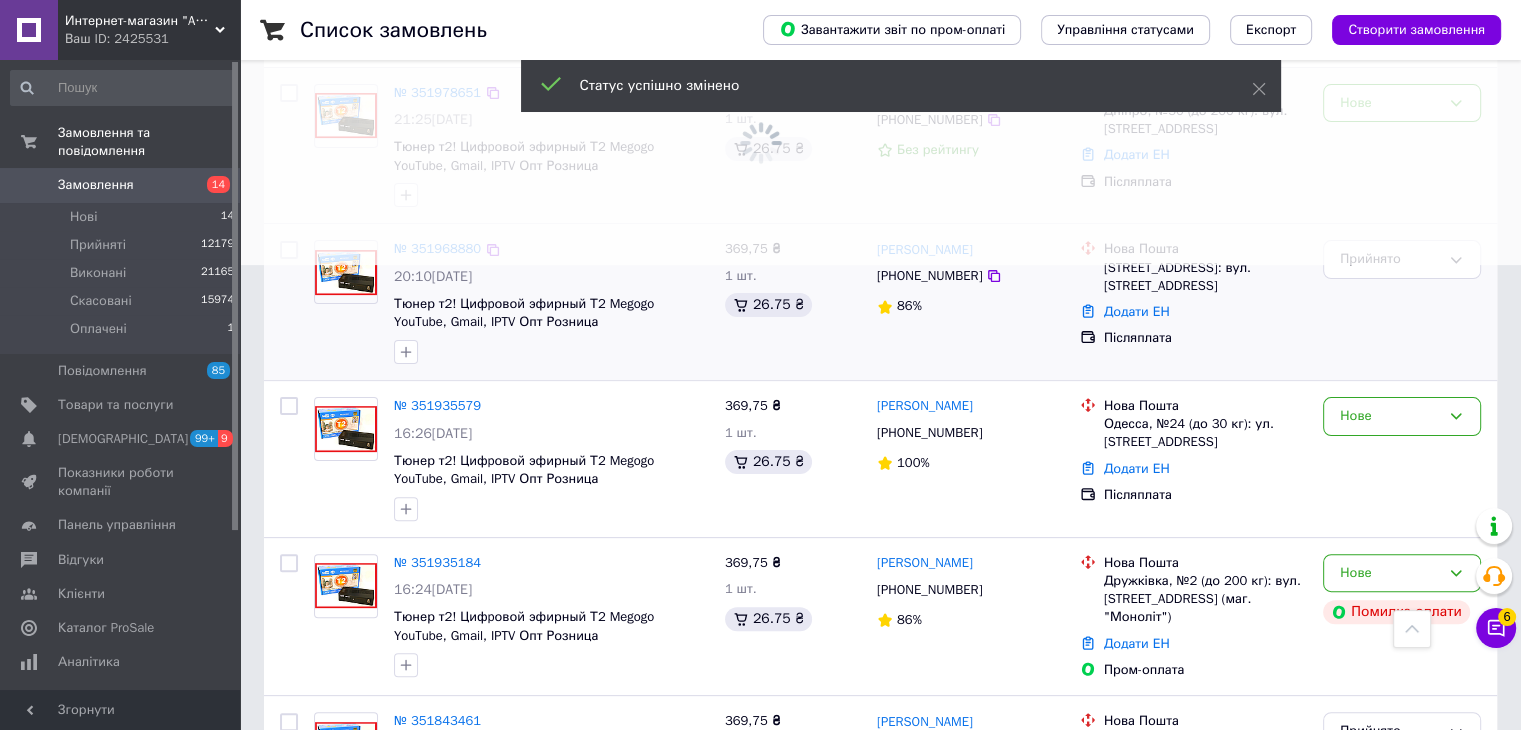scroll, scrollTop: 500, scrollLeft: 0, axis: vertical 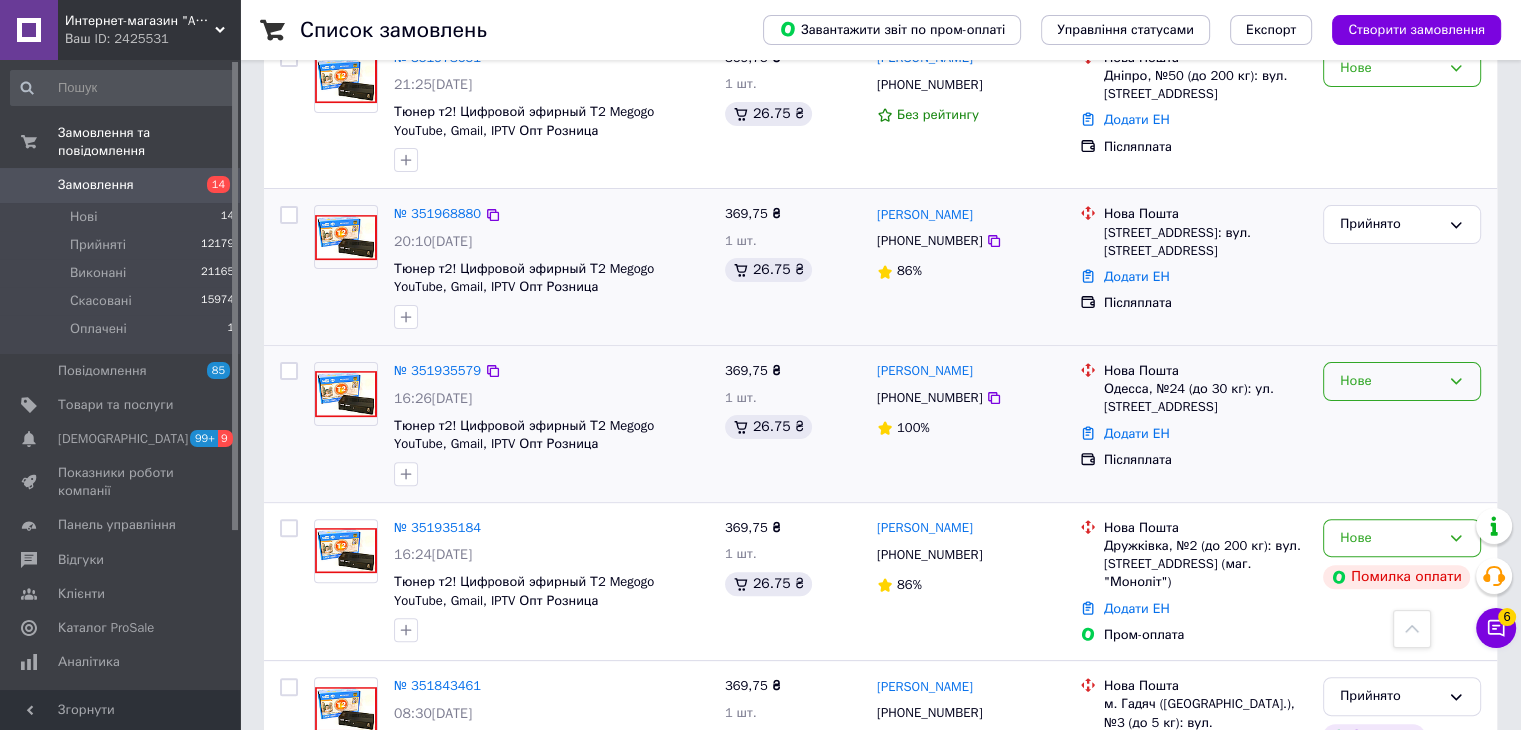 click on "Нове" at bounding box center (1402, 381) 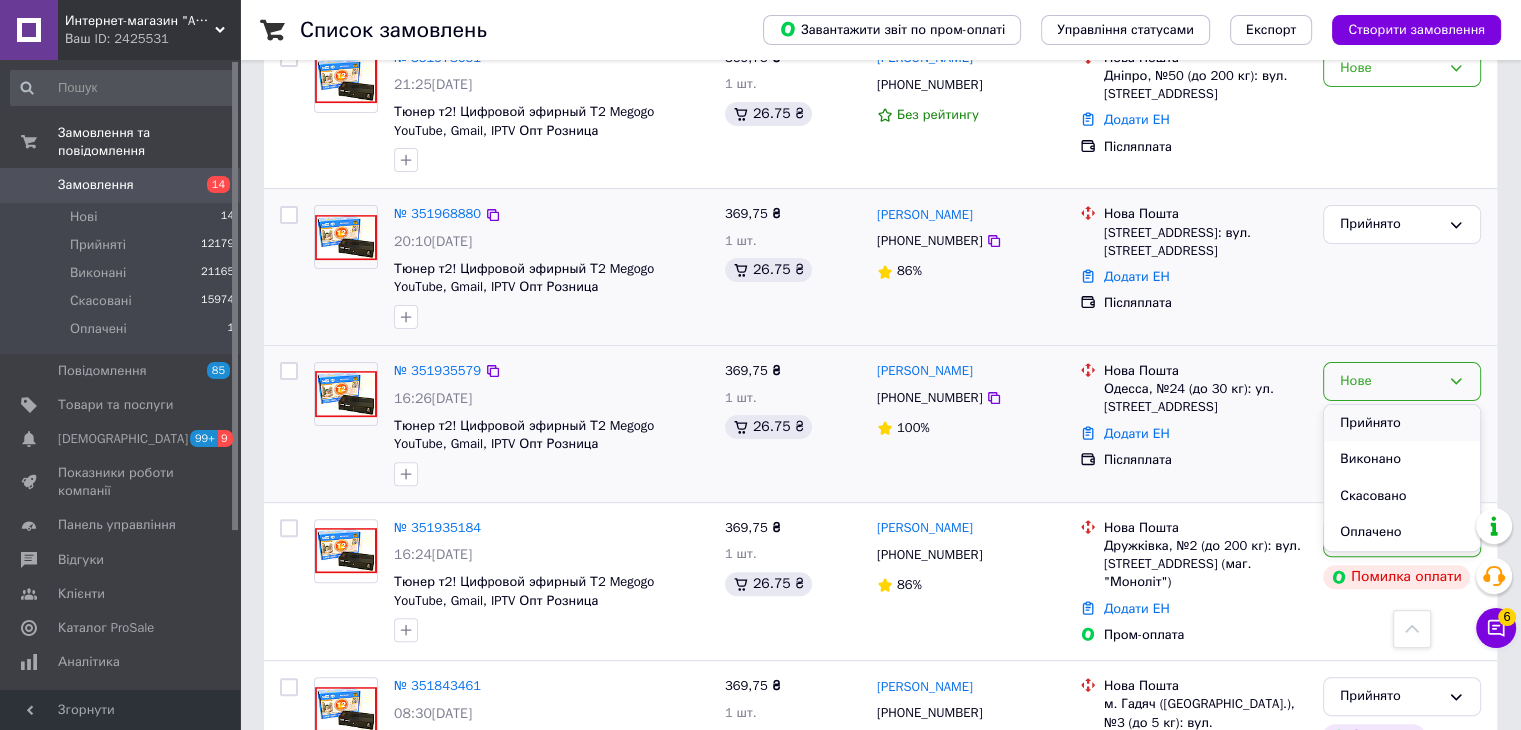 click on "Прийнято" at bounding box center [1402, 423] 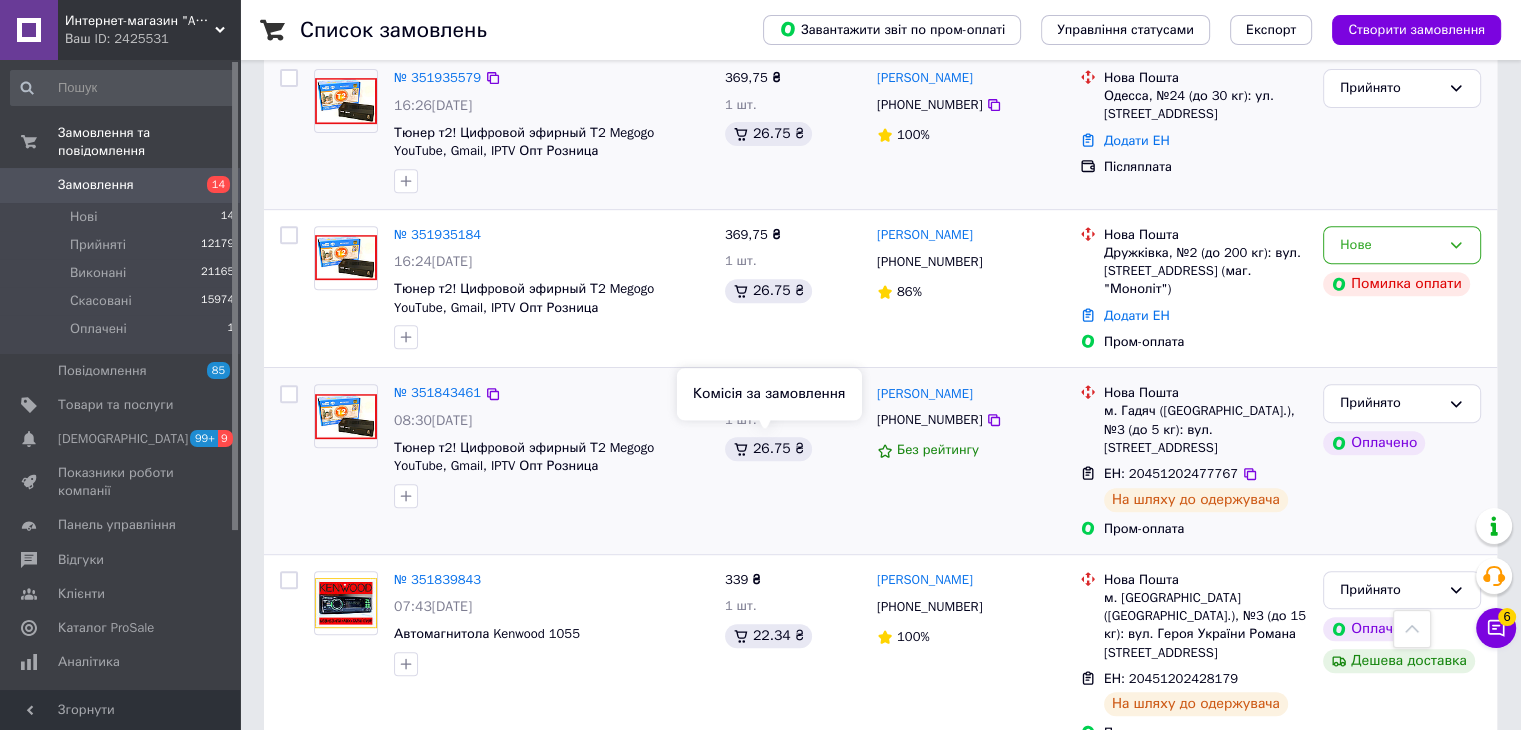 scroll, scrollTop: 900, scrollLeft: 0, axis: vertical 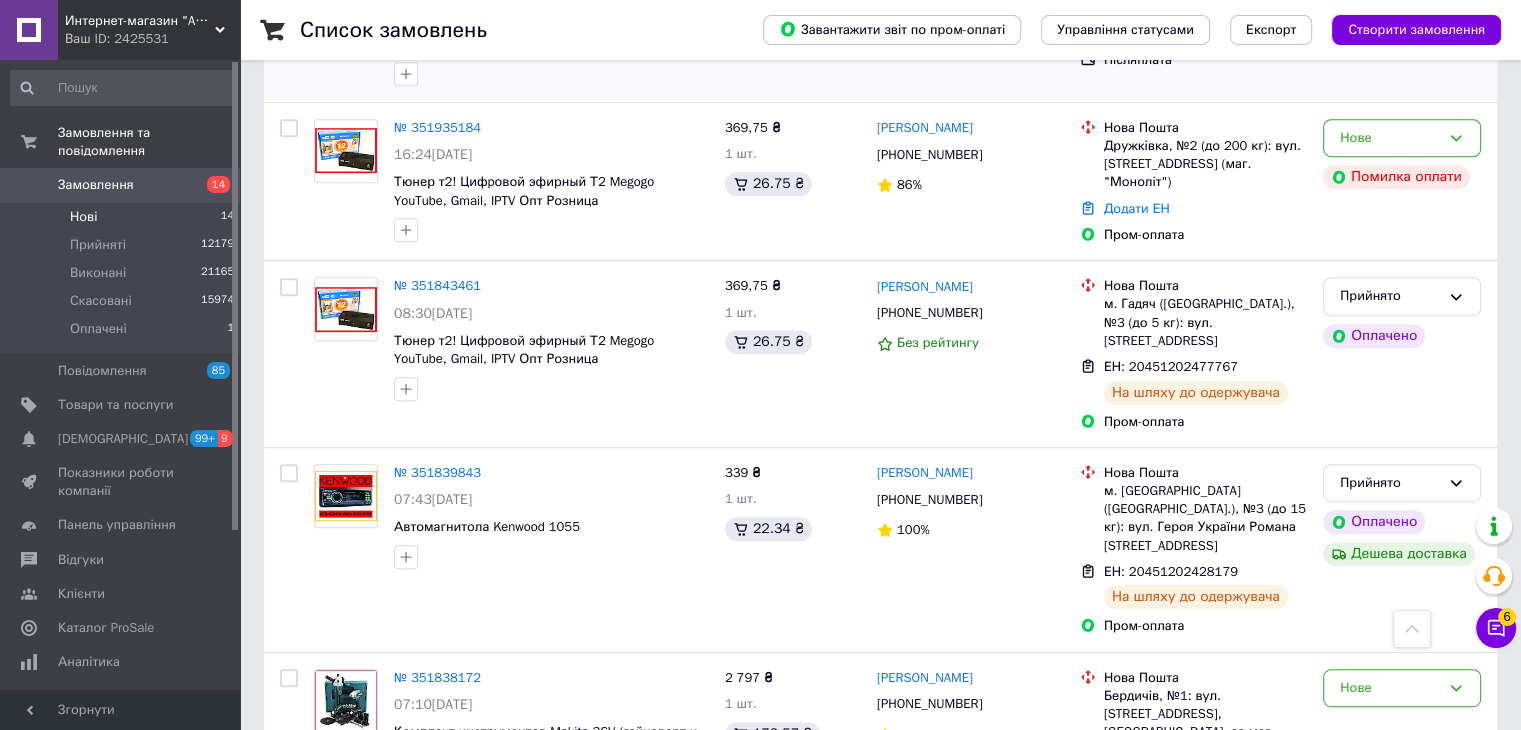 click on "14" at bounding box center (227, 217) 